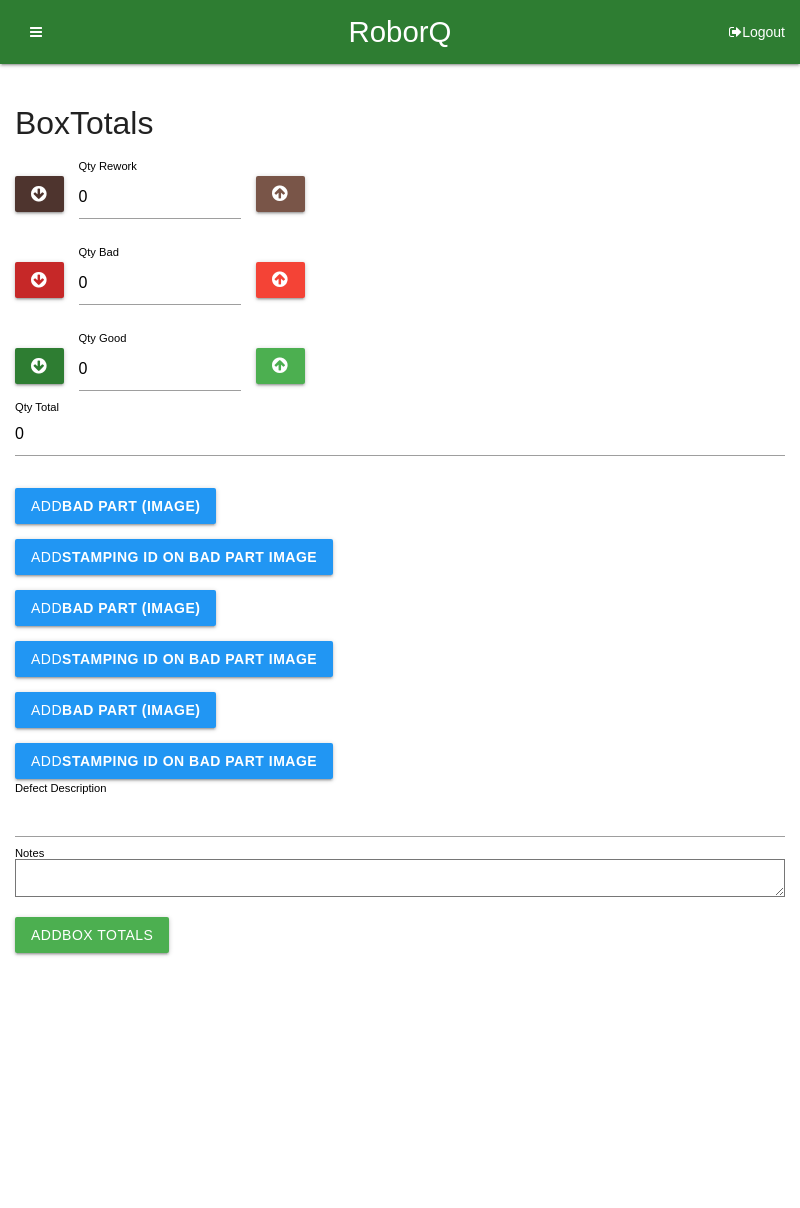 scroll, scrollTop: 0, scrollLeft: 0, axis: both 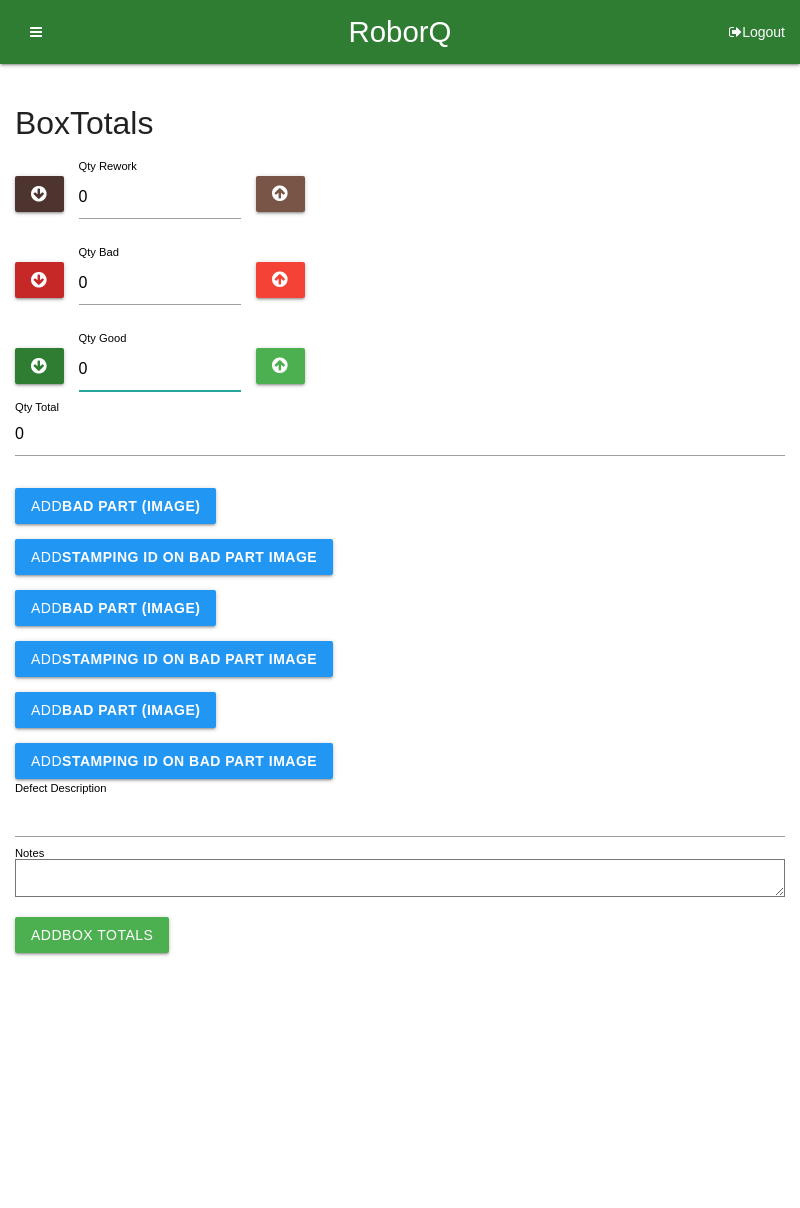 click on "0" at bounding box center [160, 369] 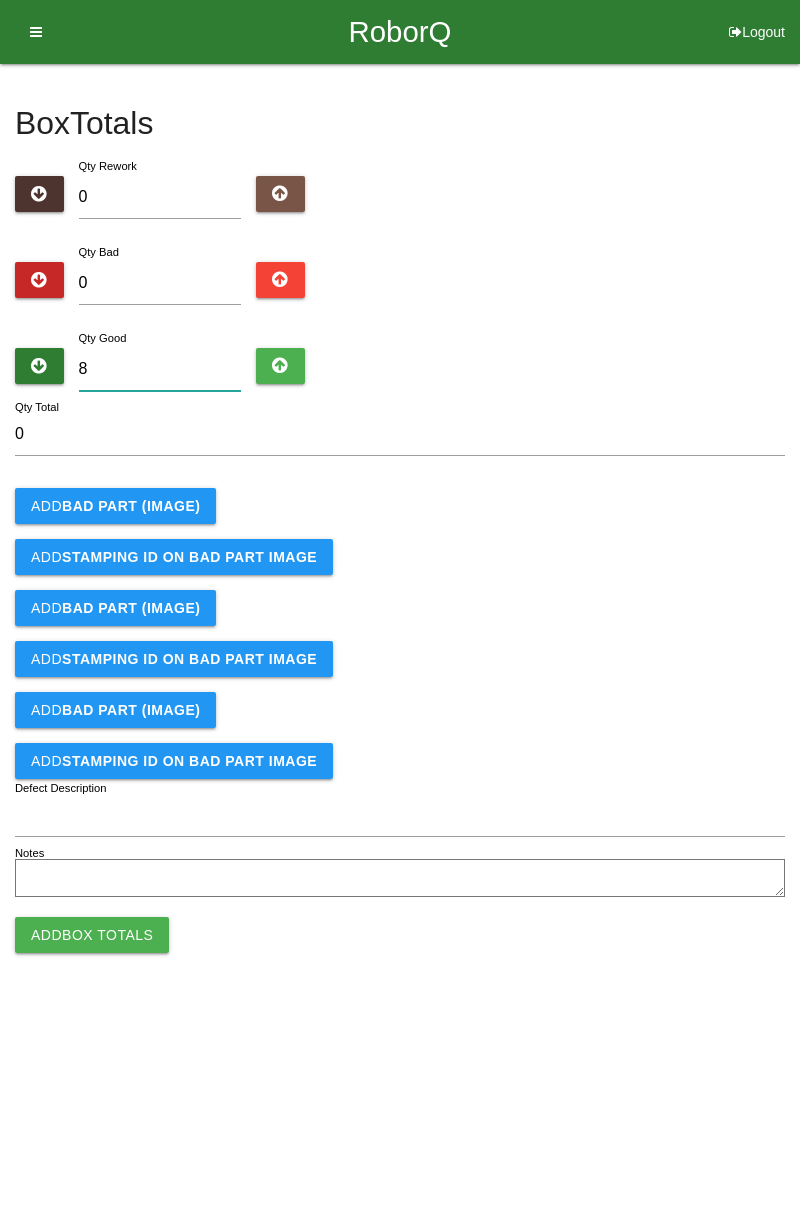 type on "8" 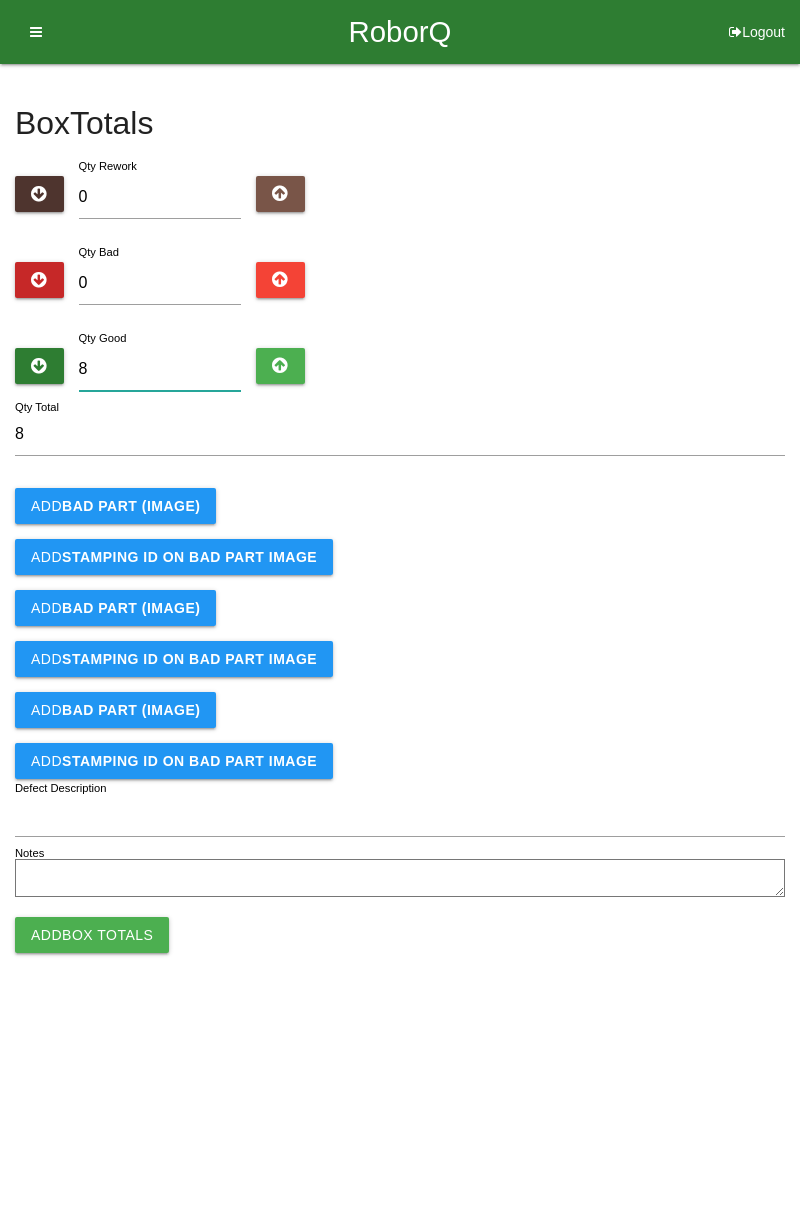 type on "84" 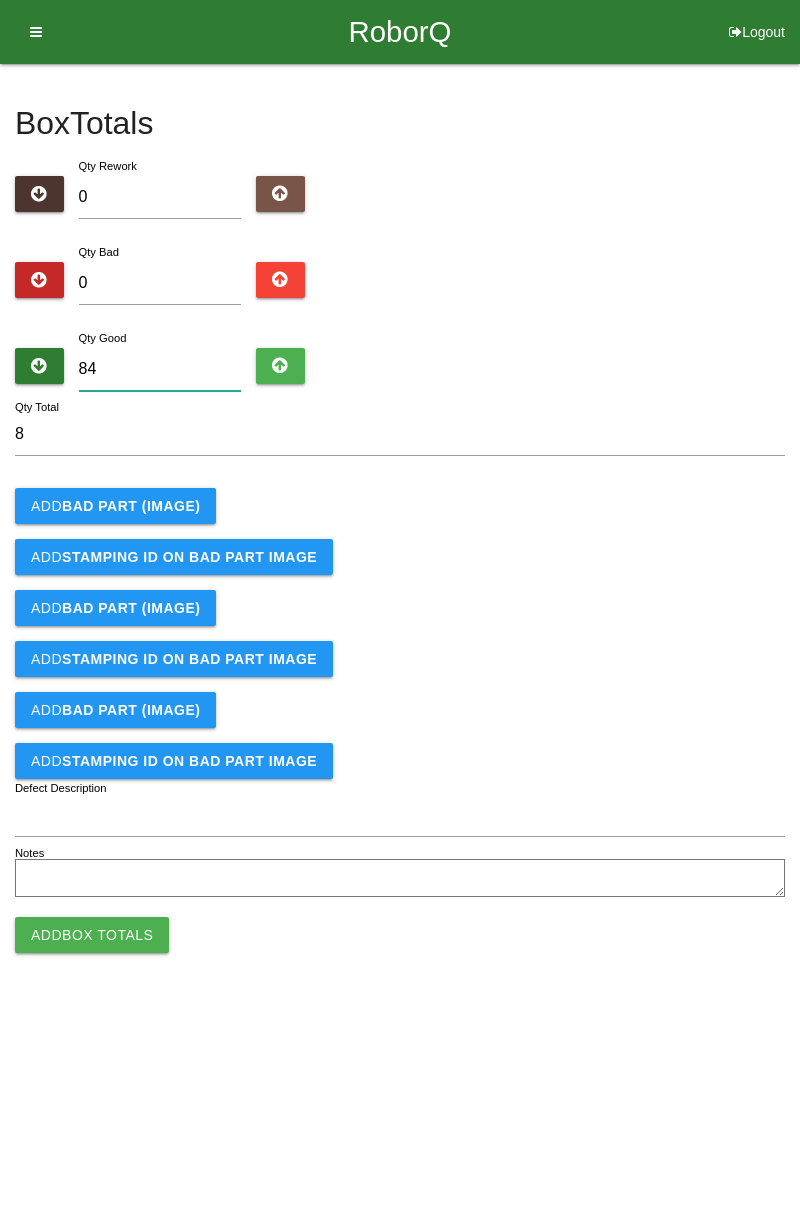 type on "84" 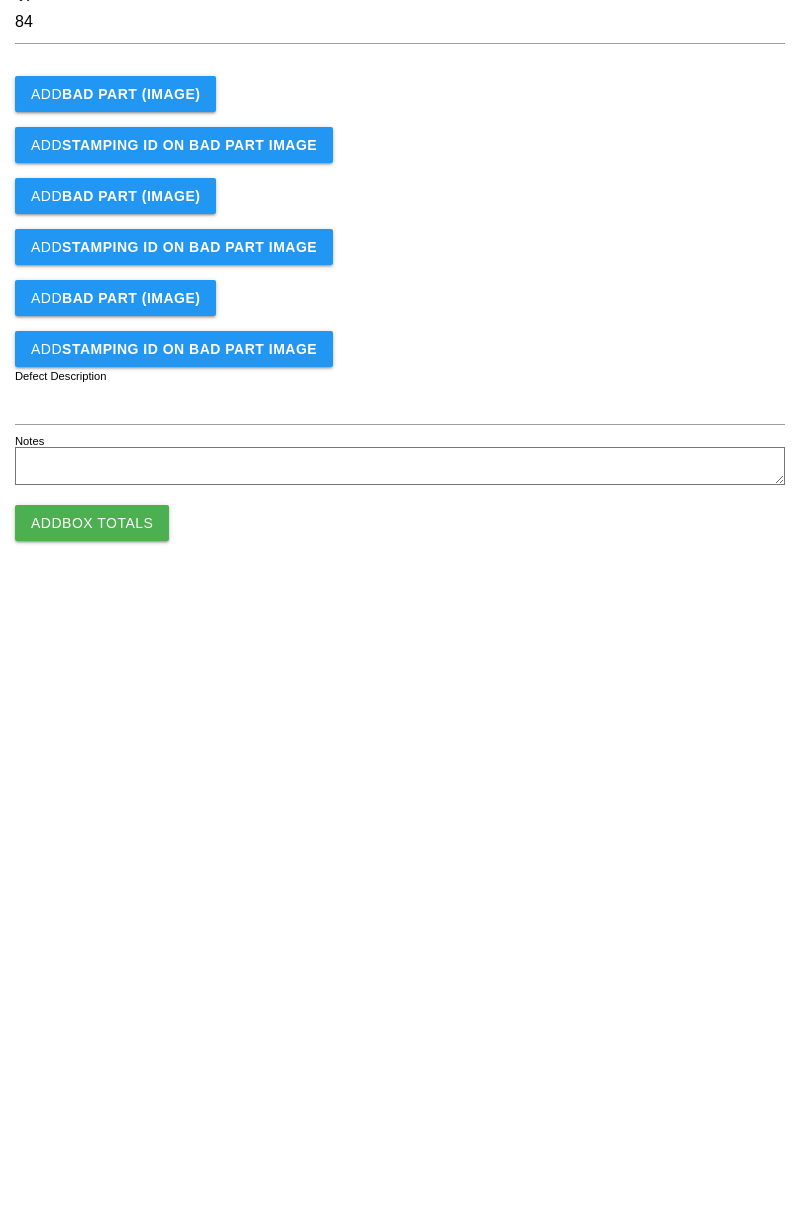 type on "84" 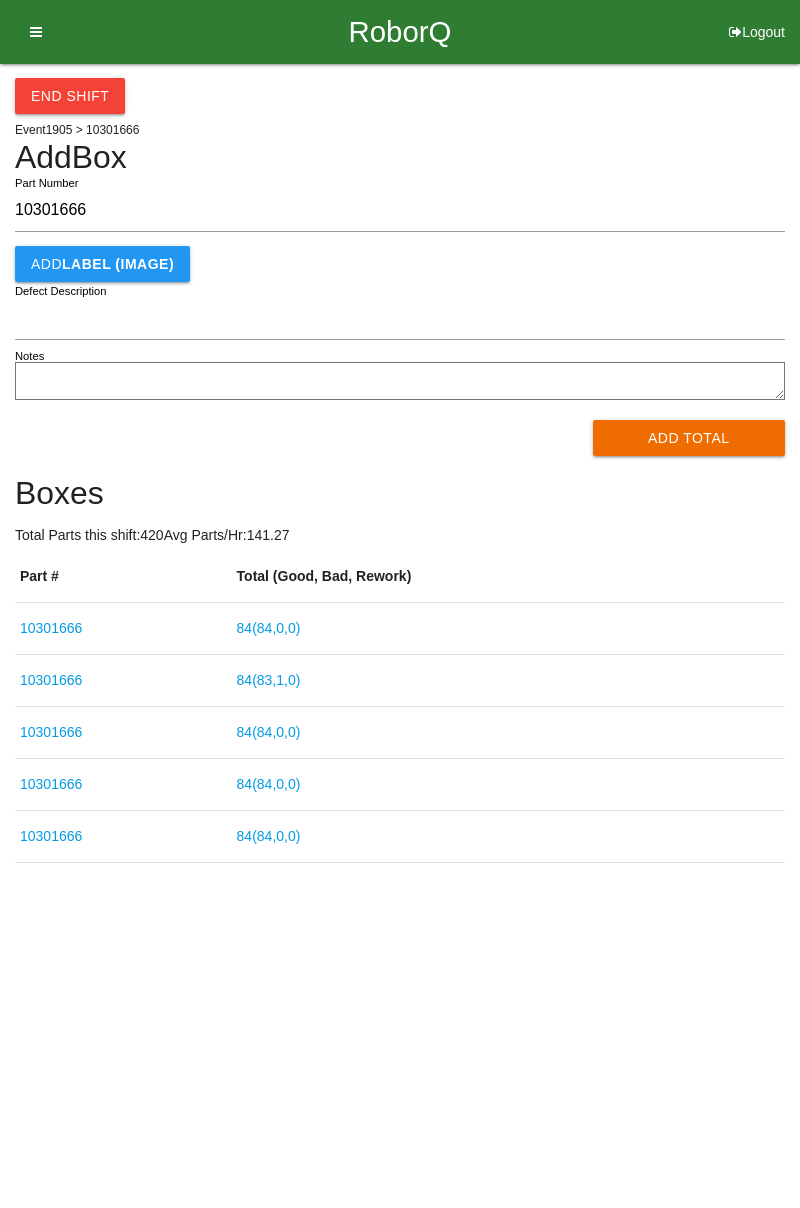 type on "10301666" 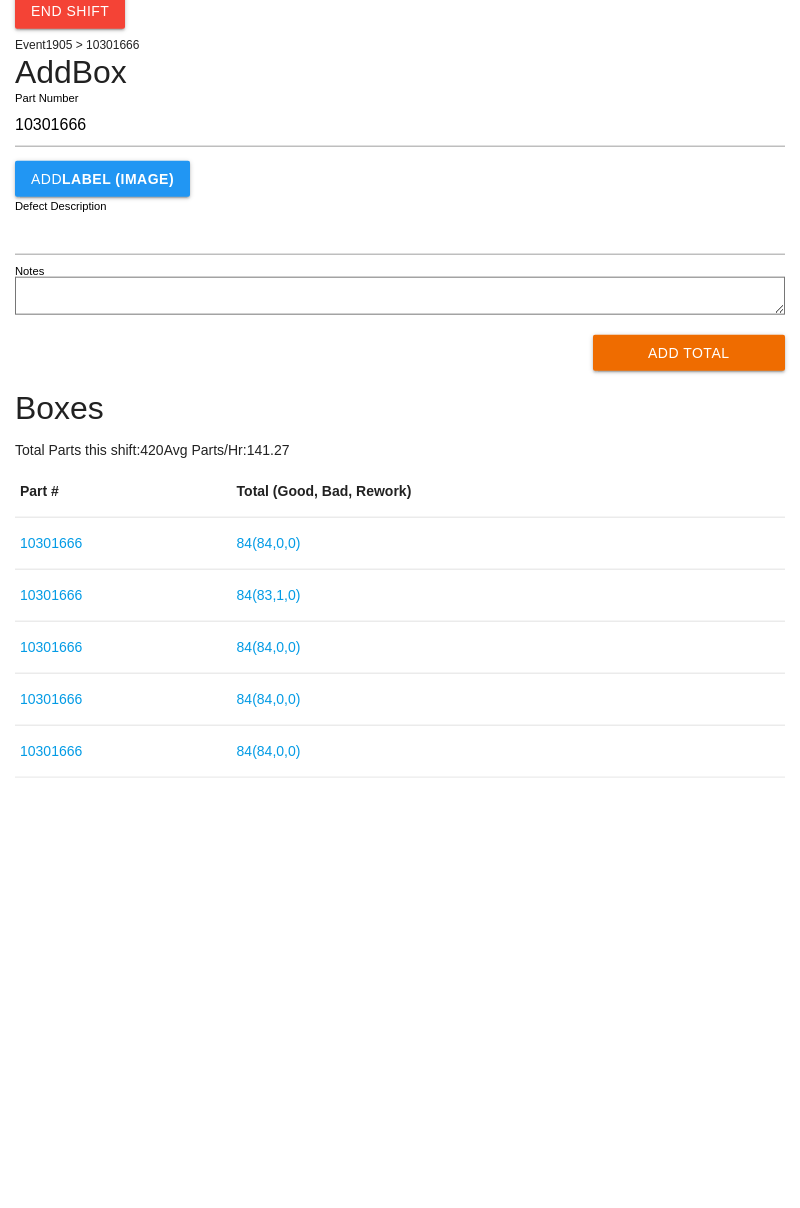 click on "Add Total" at bounding box center (689, 438) 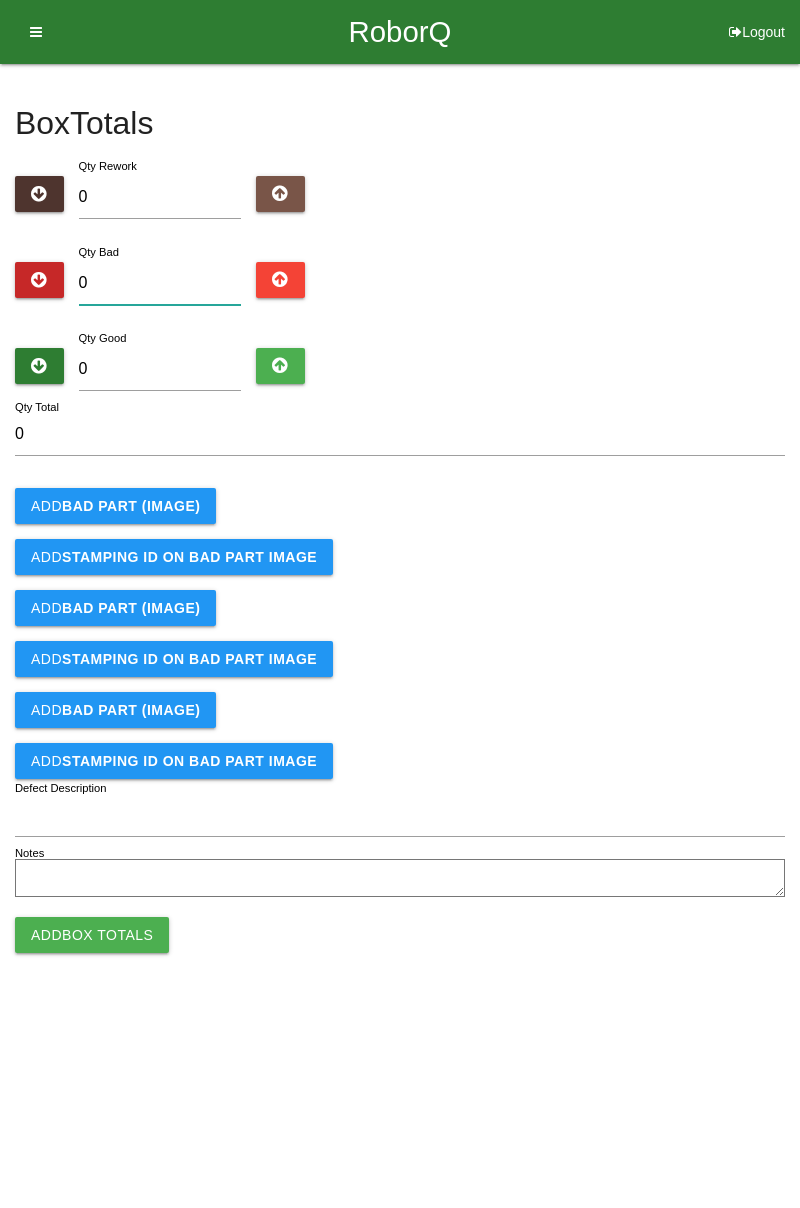 click on "0" at bounding box center (160, 283) 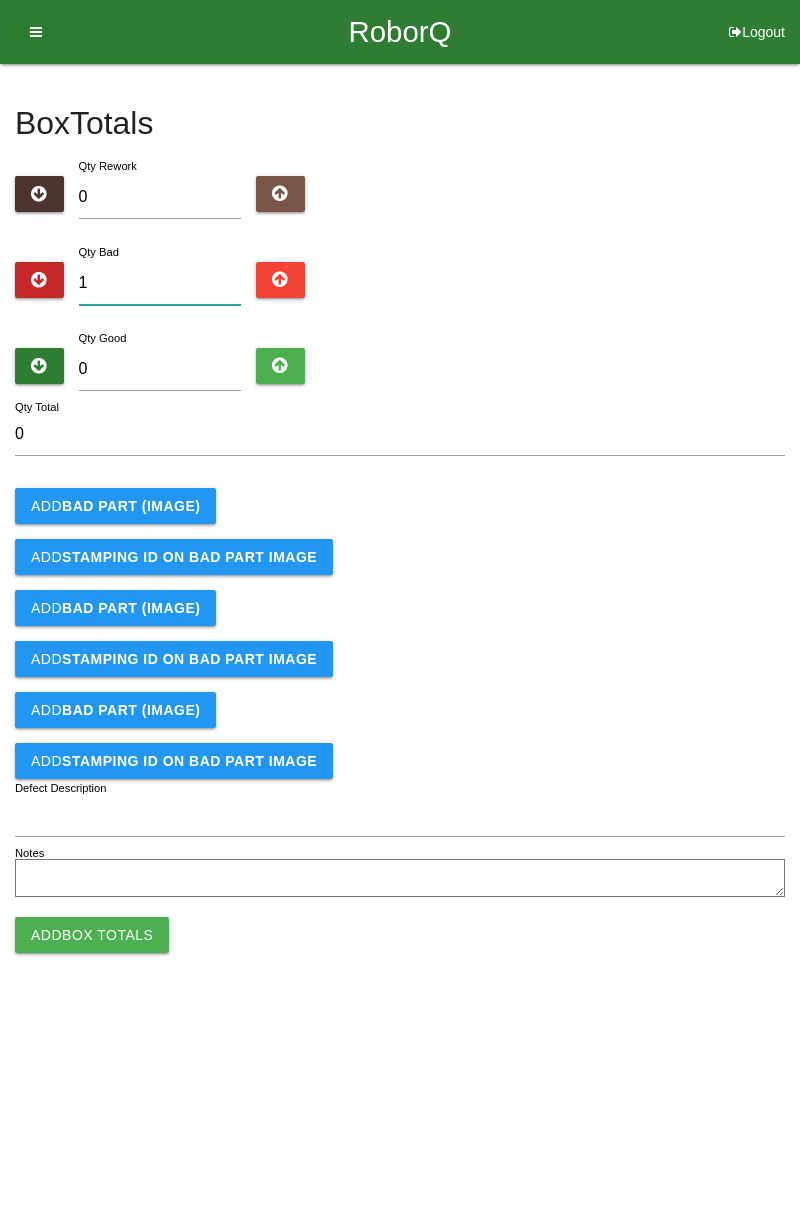 type on "1" 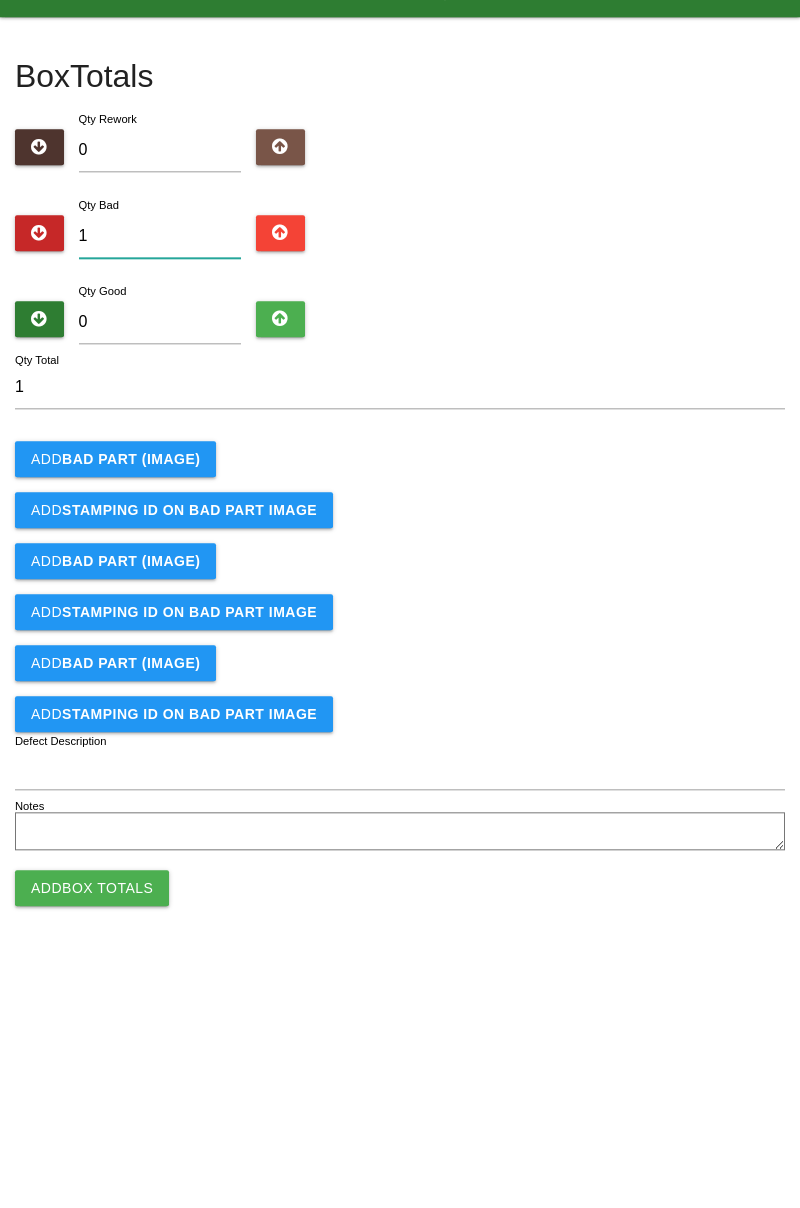 type on "1" 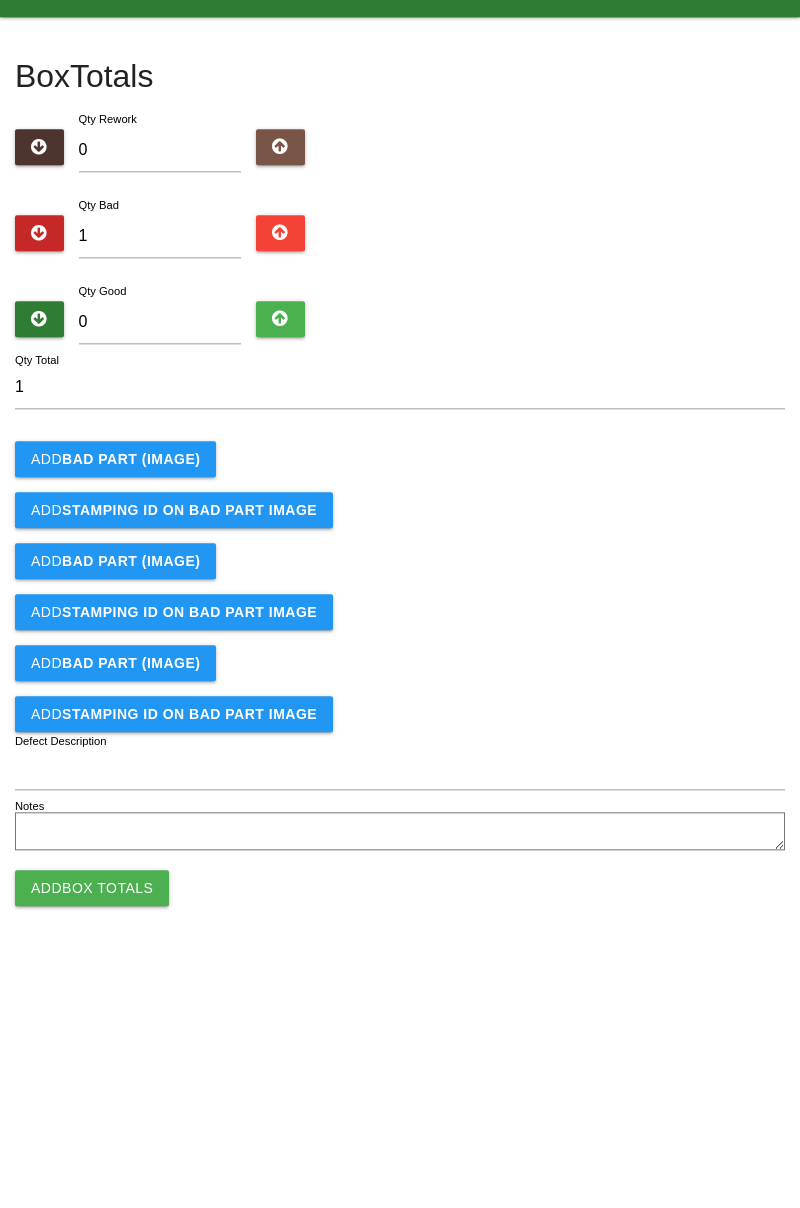 click on "BAD PART (IMAGE)" at bounding box center (131, 506) 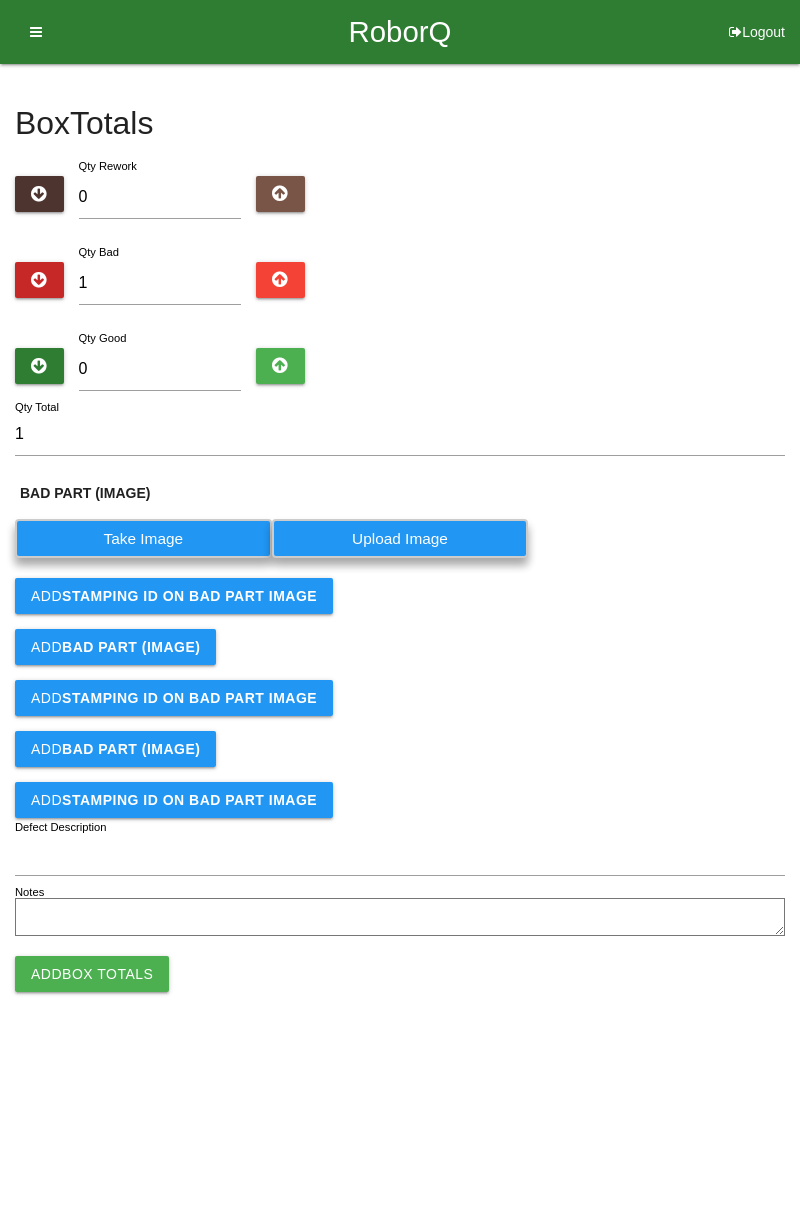 click on "Take Image" at bounding box center [143, 538] 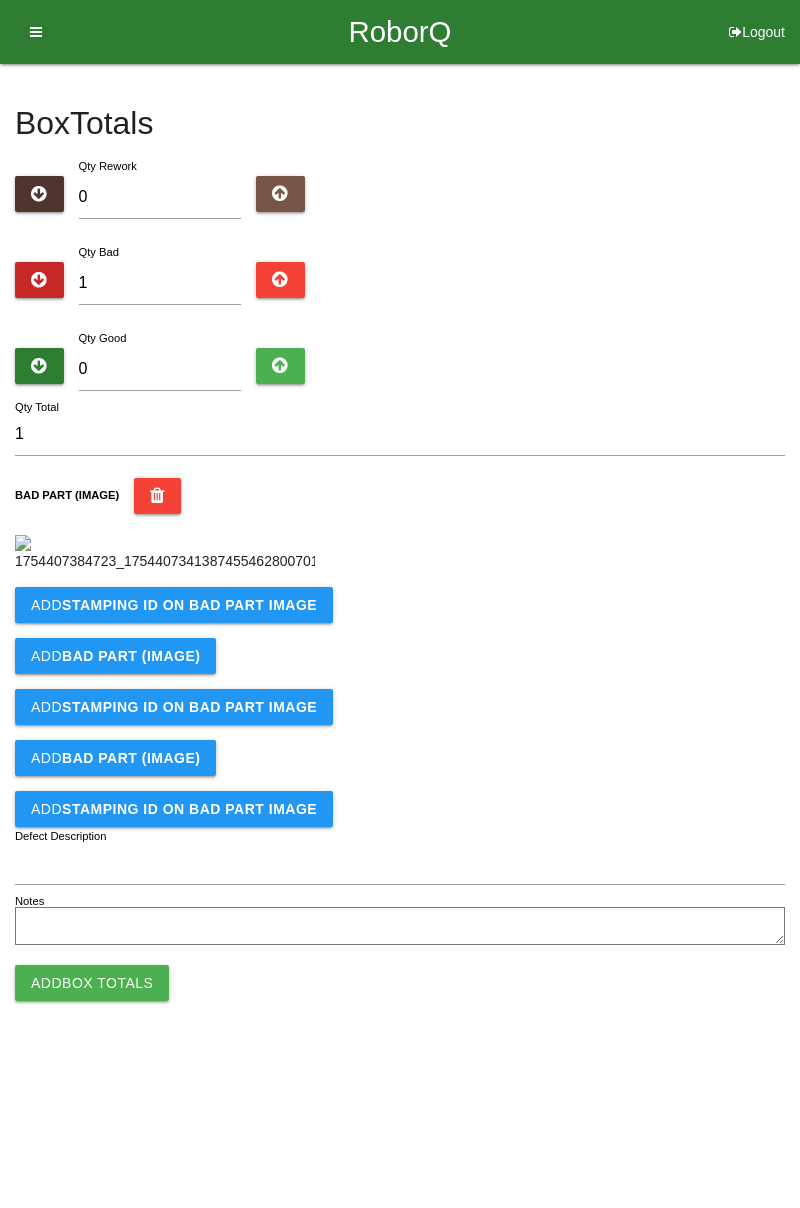 click on "Add  BAD PART (IMAGE)" at bounding box center [400, 656] 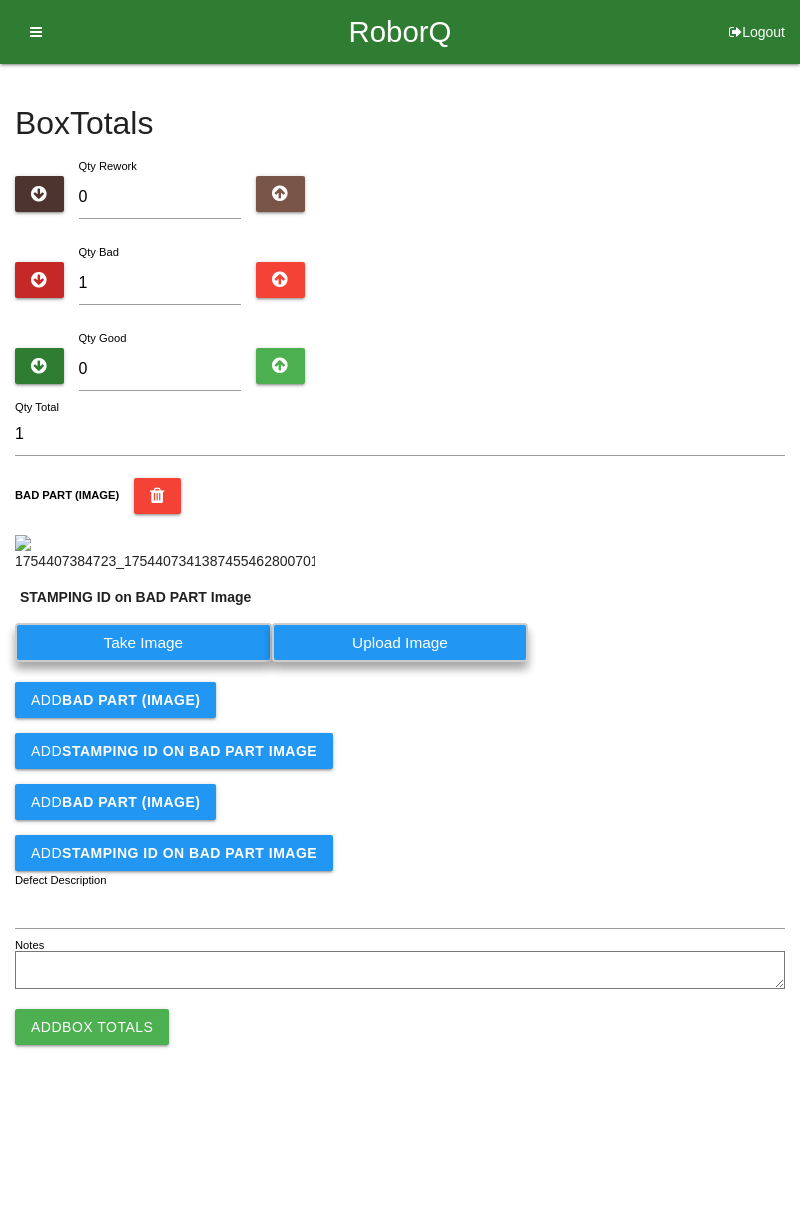 click on "Take Image" at bounding box center [143, 642] 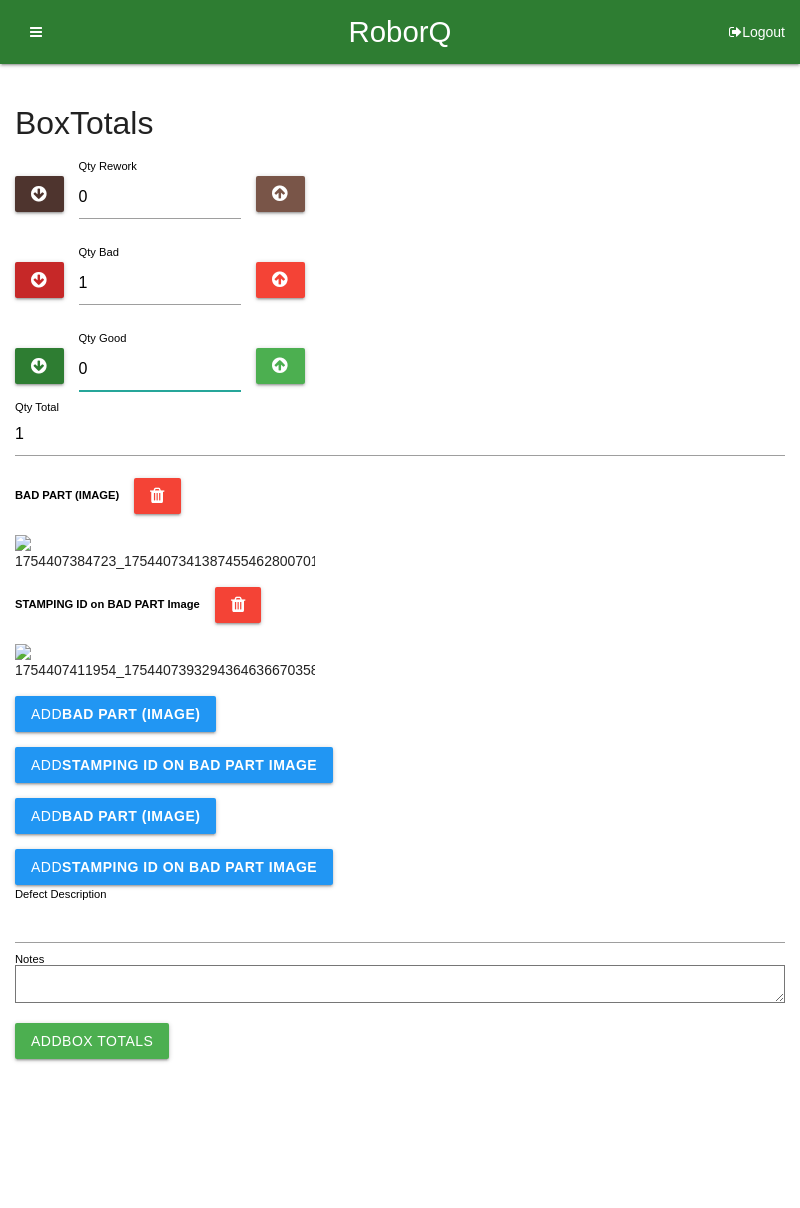 click on "0" at bounding box center [160, 369] 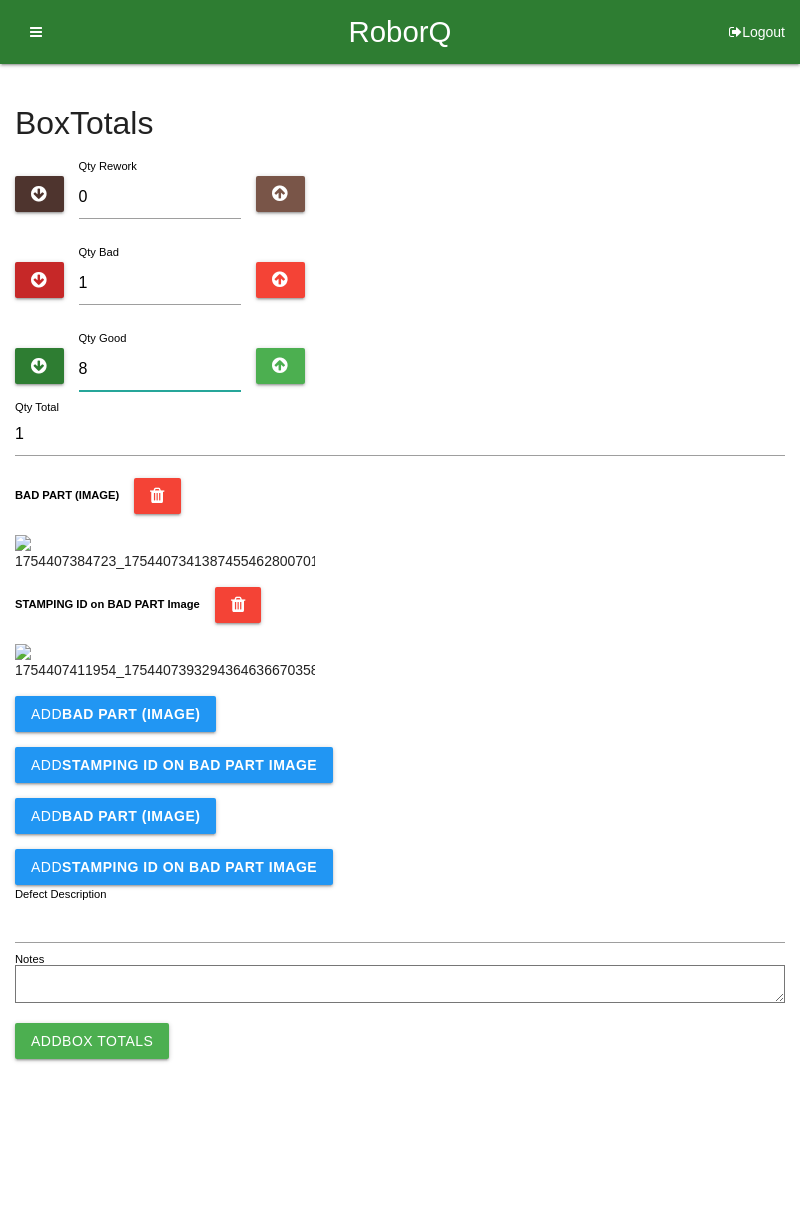type on "9" 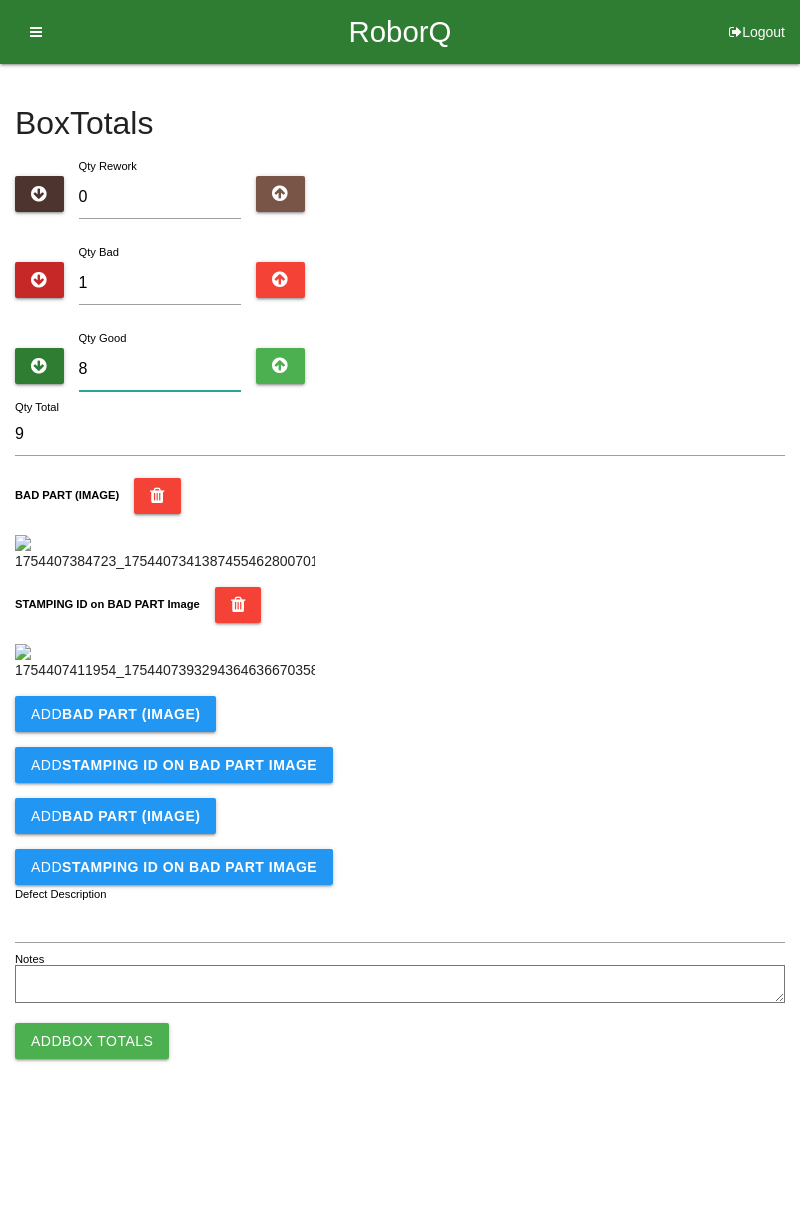 type on "83" 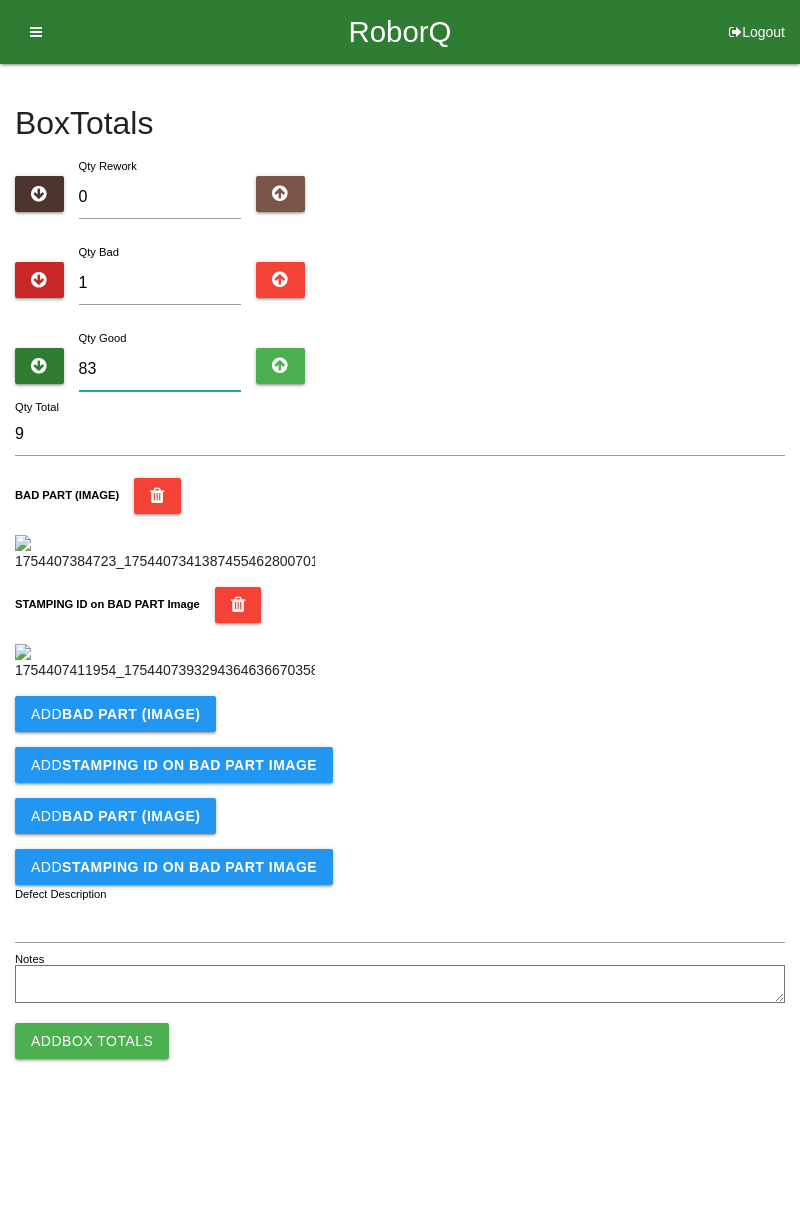 type on "84" 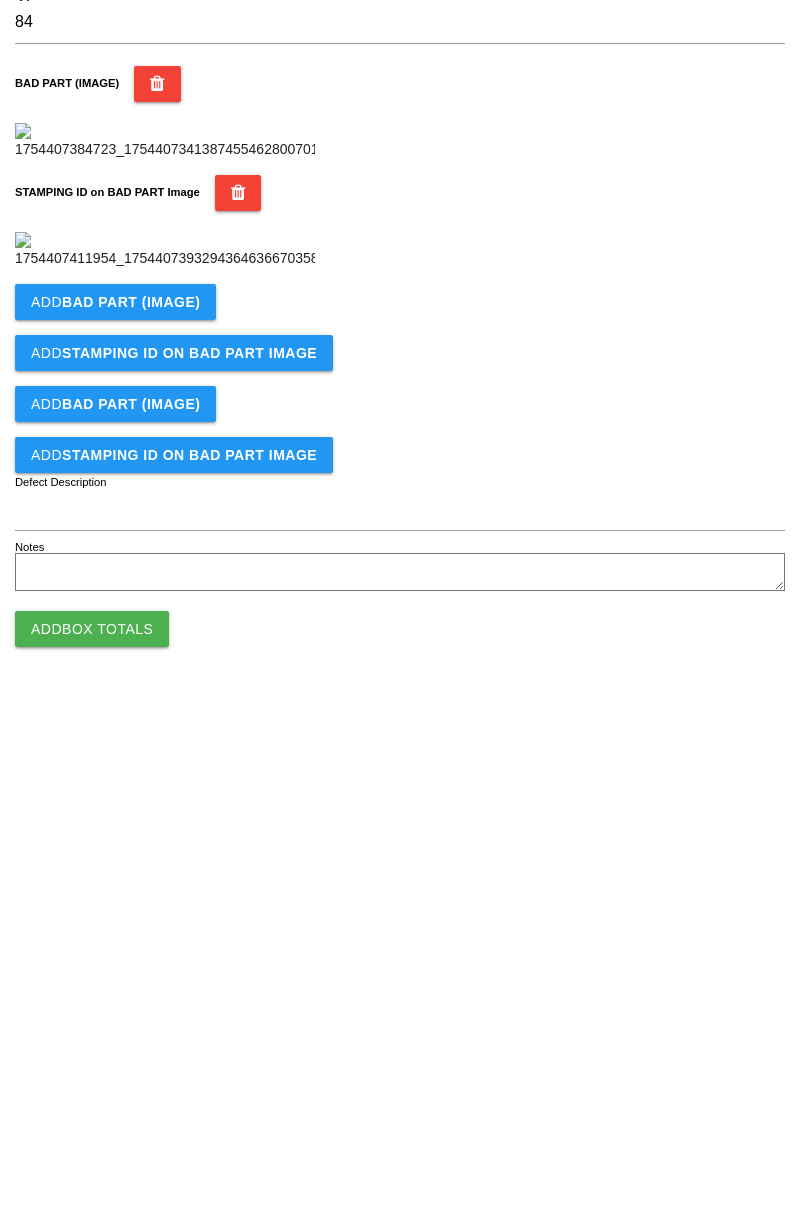 type on "83" 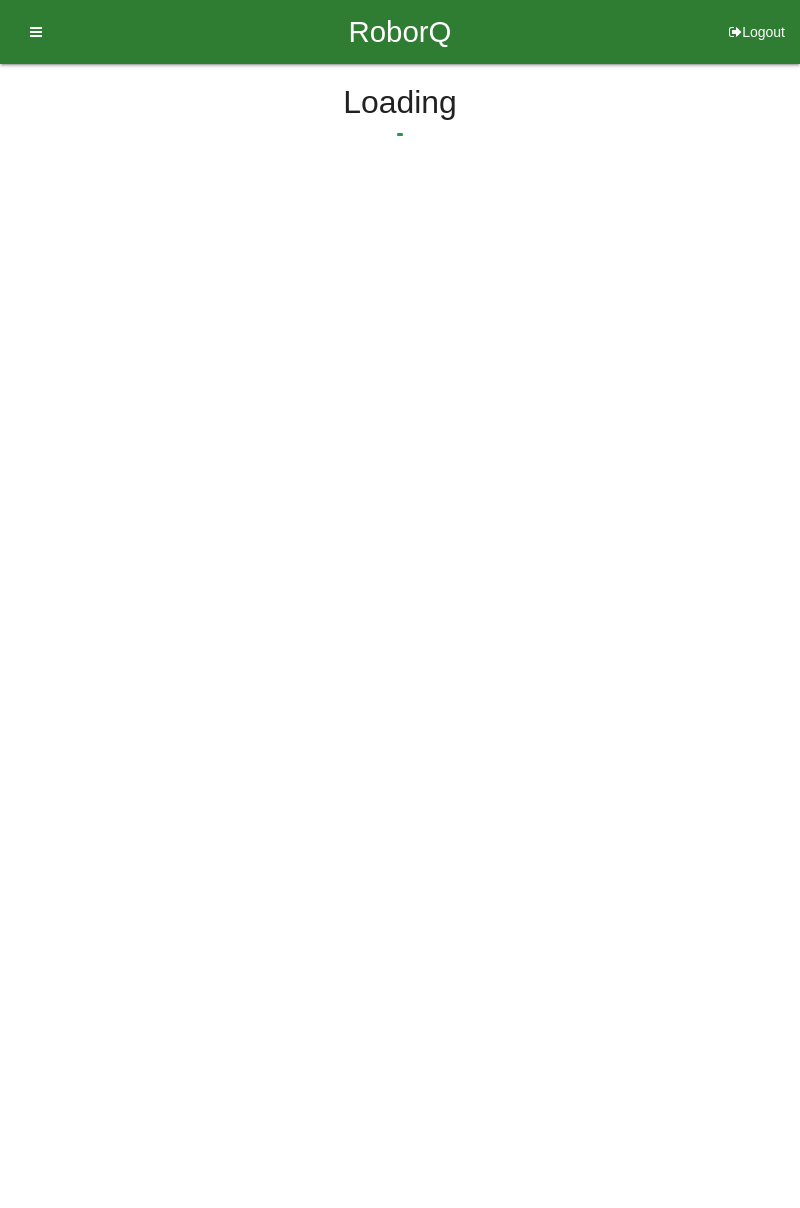 scroll, scrollTop: 0, scrollLeft: 0, axis: both 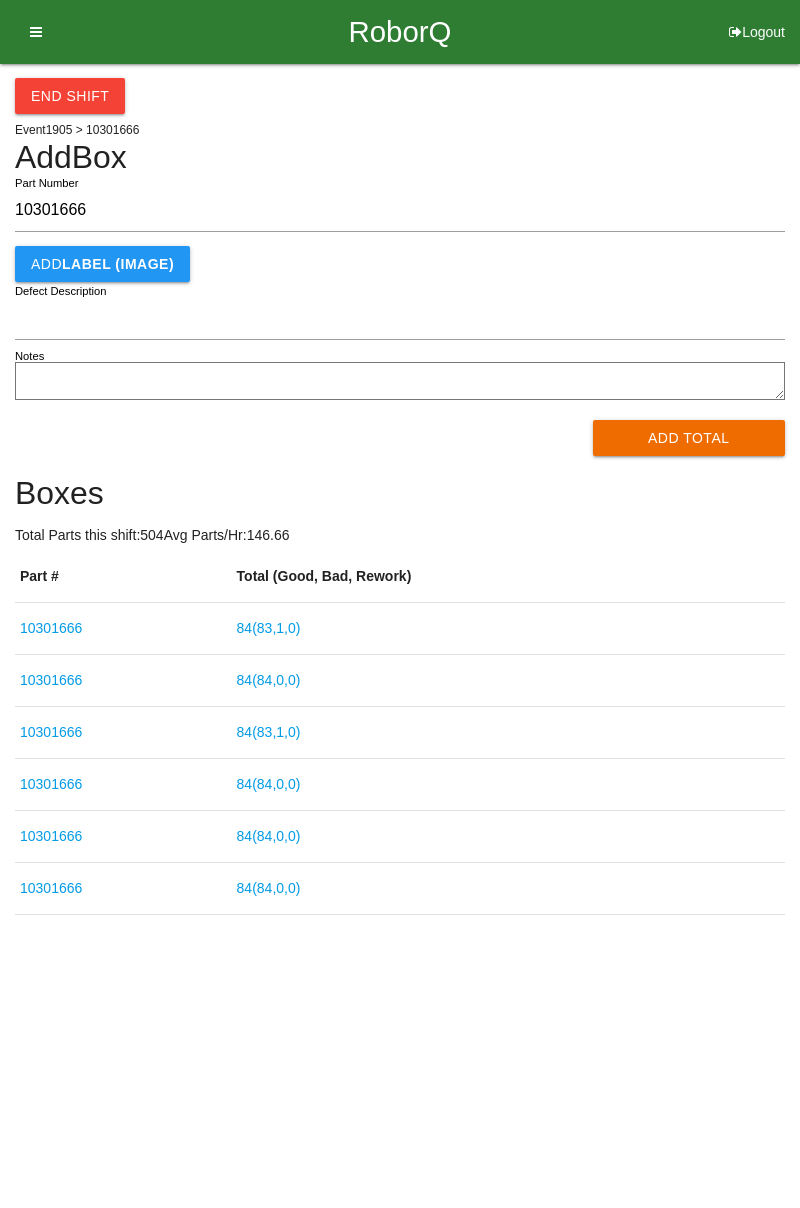 type on "10301666" 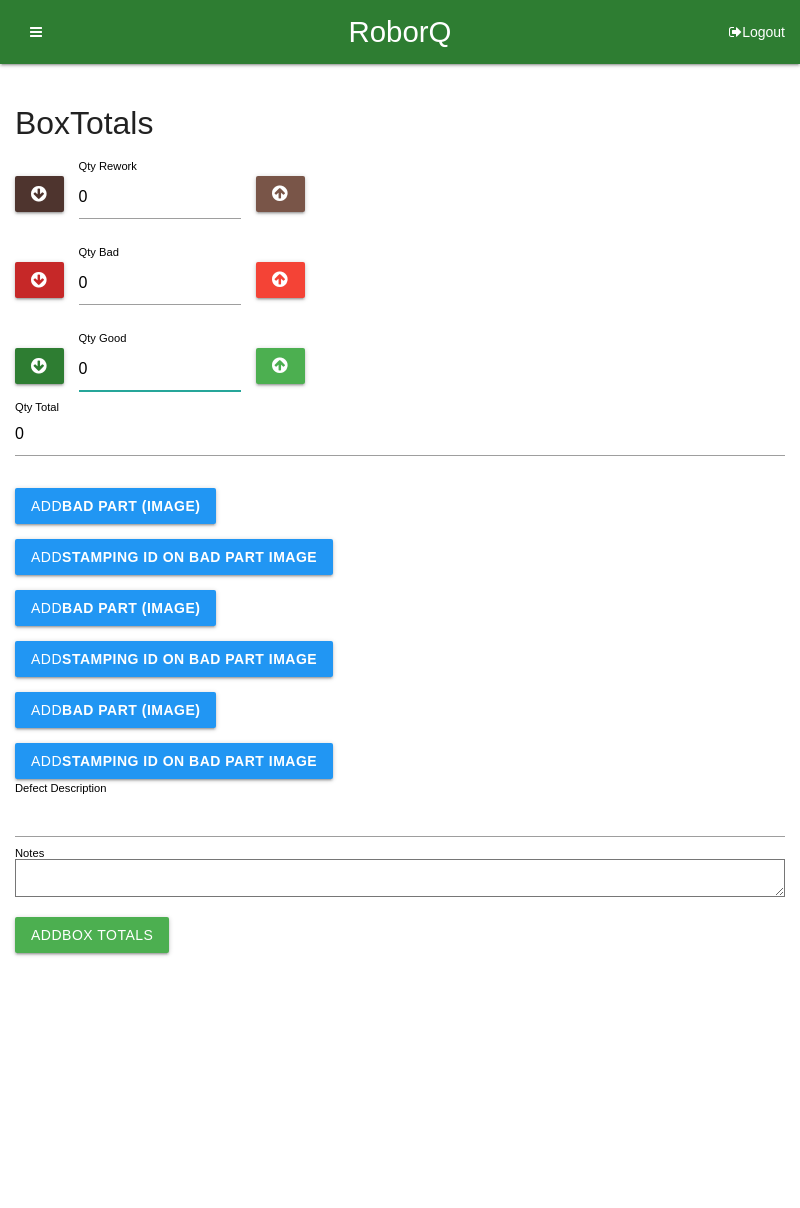 click on "0" at bounding box center (160, 369) 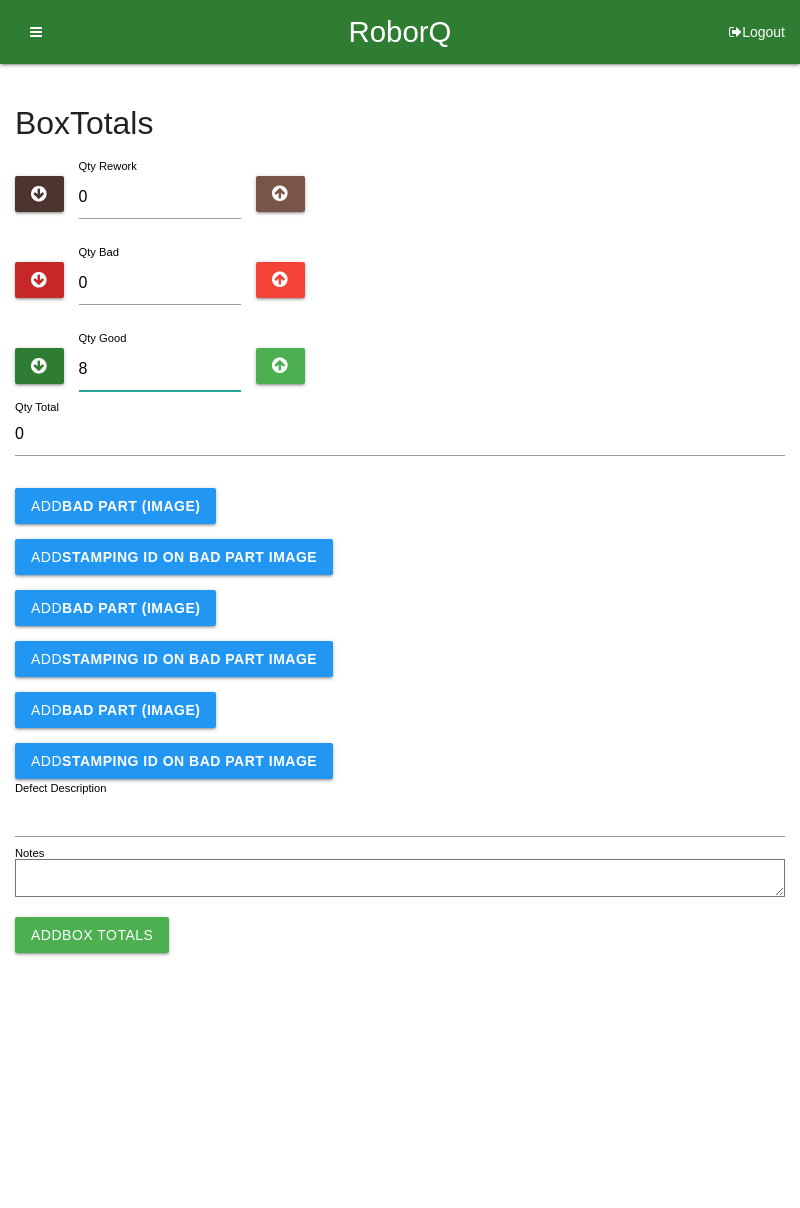 type on "8" 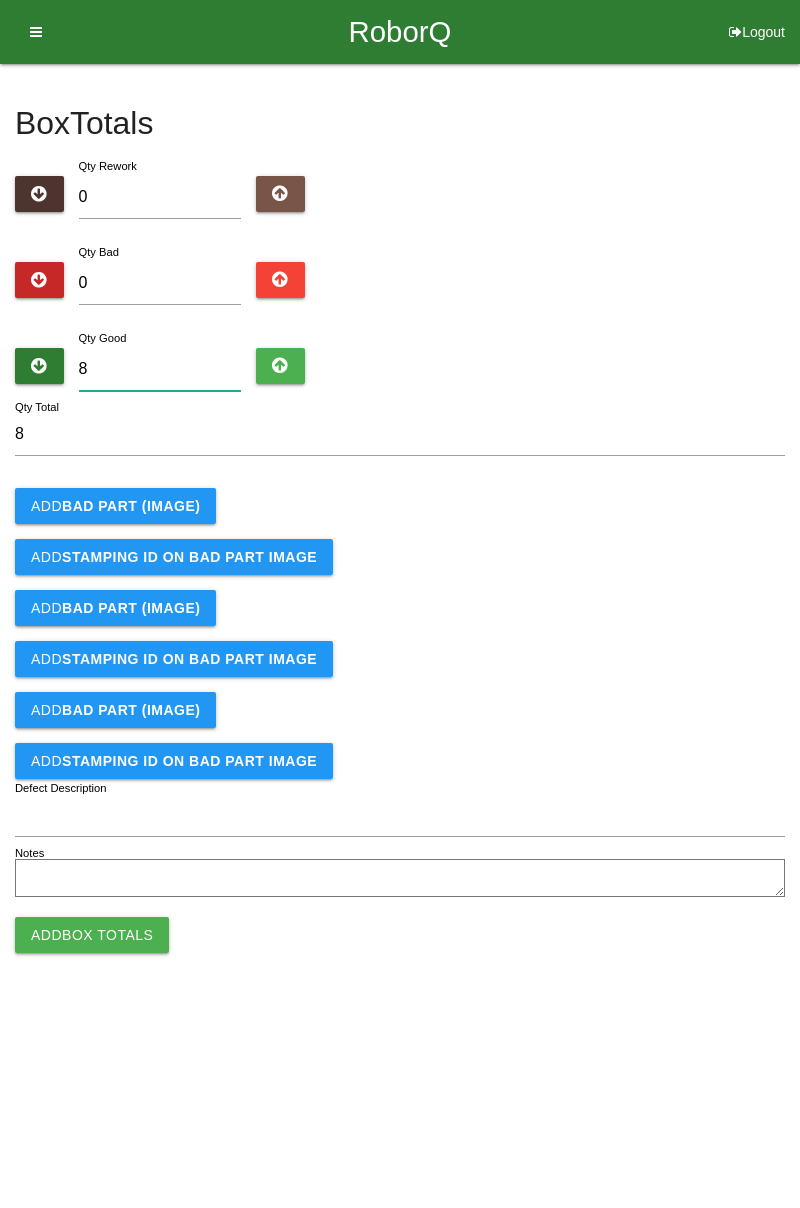 type on "84" 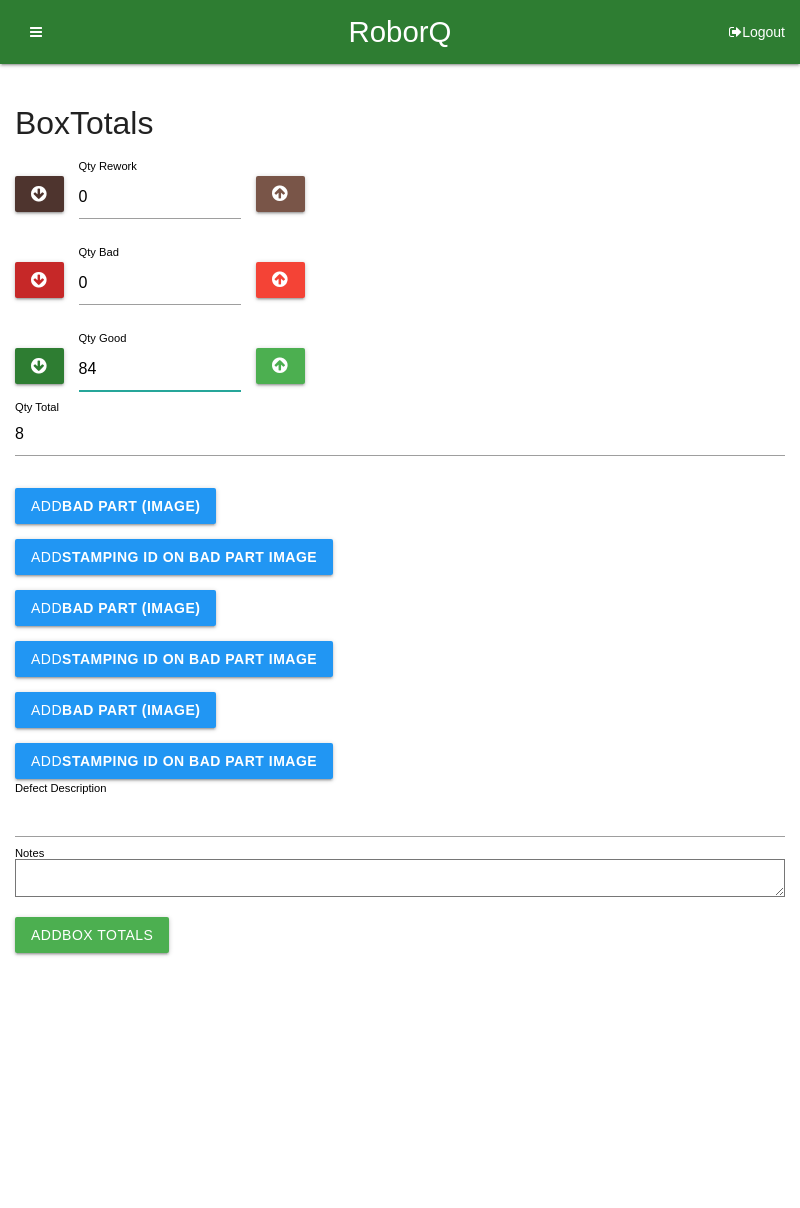 type on "84" 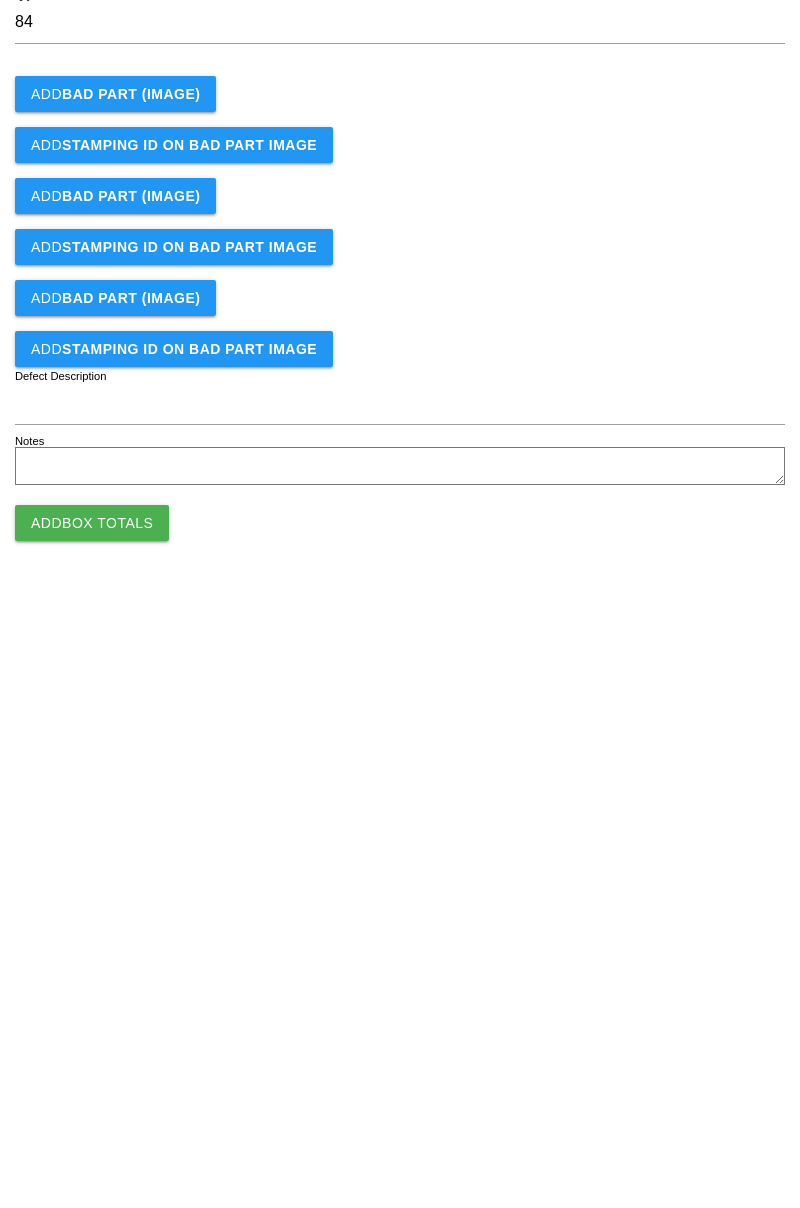 type on "84" 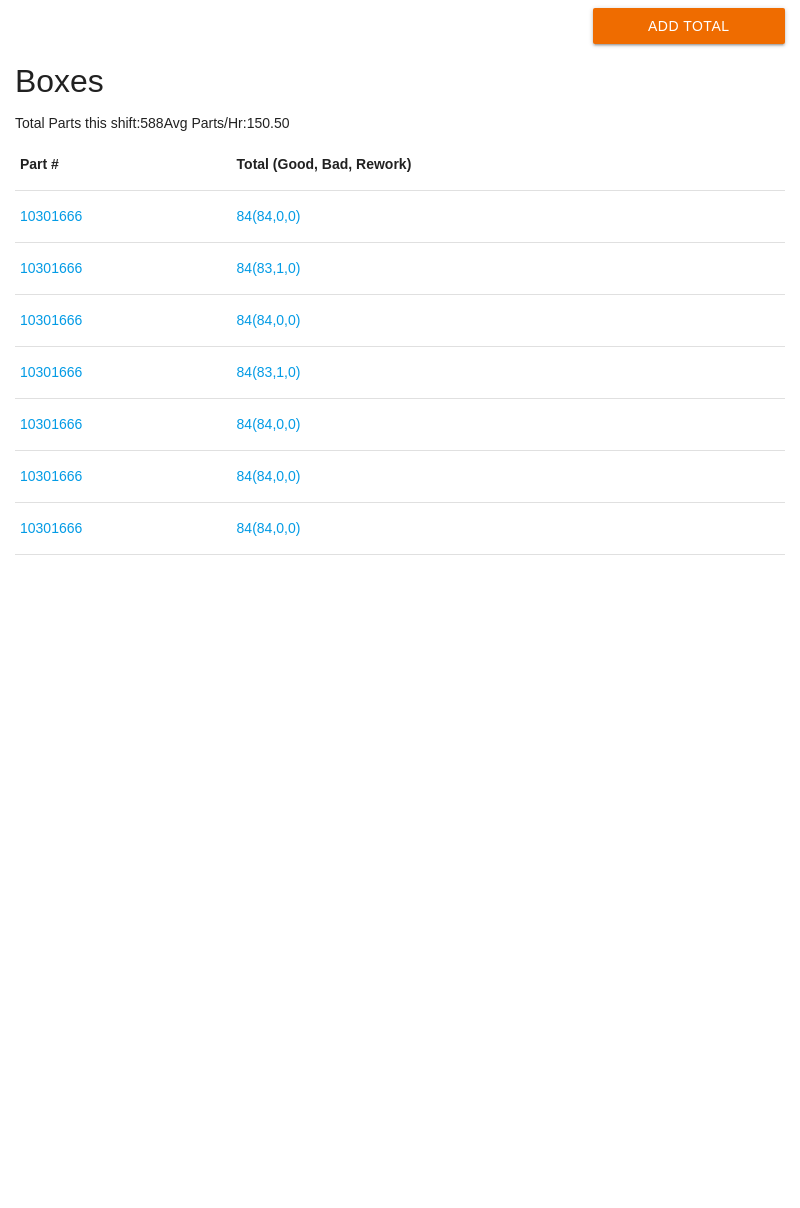 type on "10301666" 